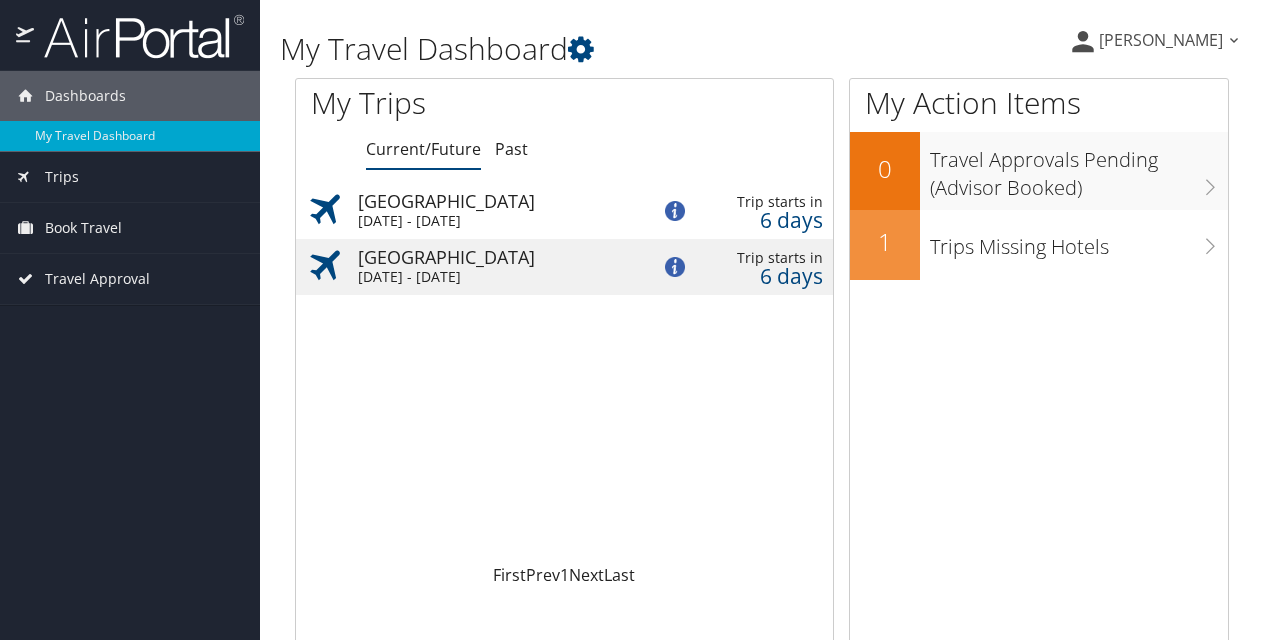 scroll, scrollTop: 0, scrollLeft: 0, axis: both 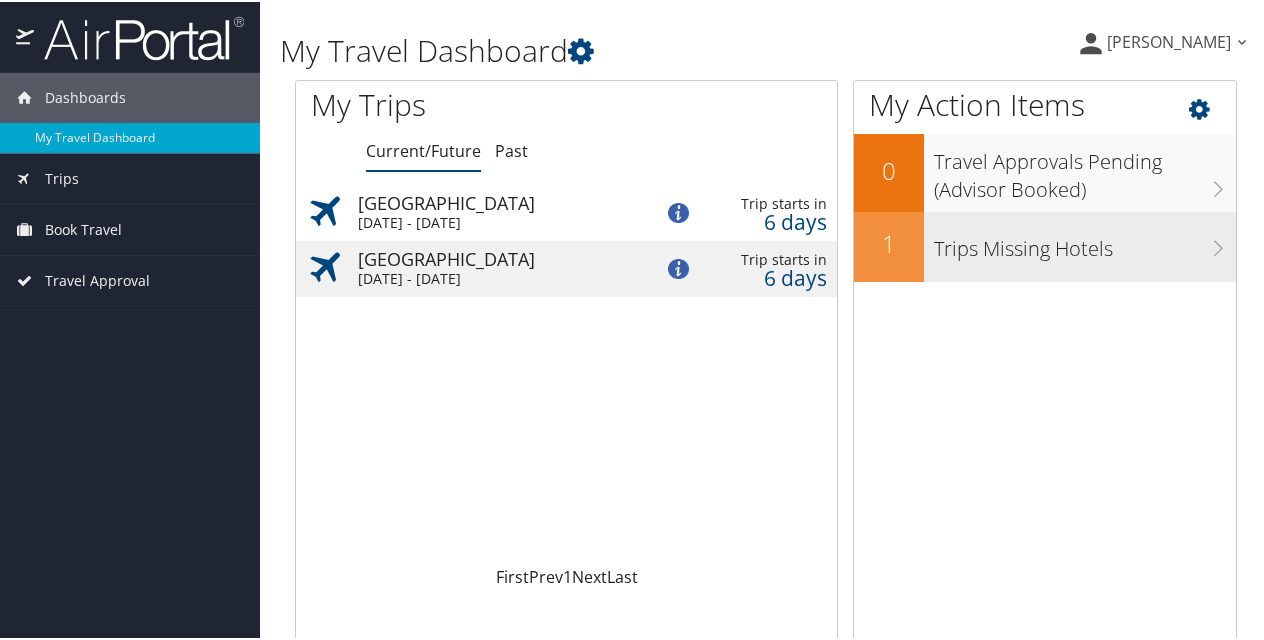 click on "Trips Missing Hotels" at bounding box center (1080, 245) 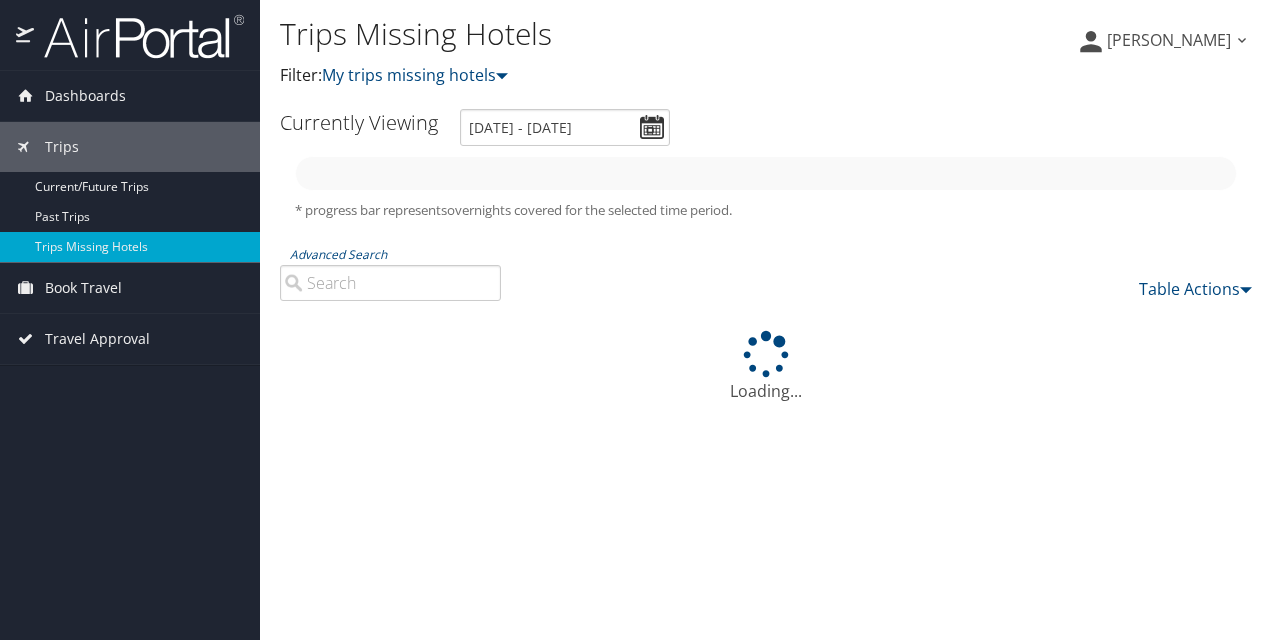 scroll, scrollTop: 0, scrollLeft: 0, axis: both 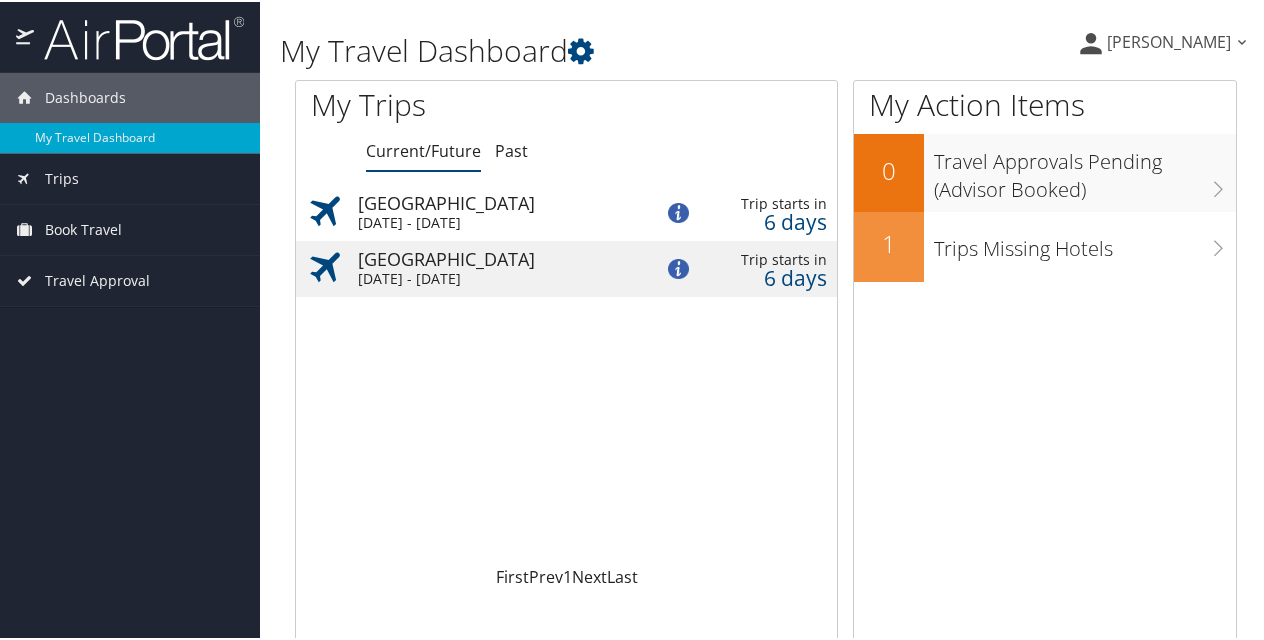 click on "[DATE] - [DATE]" at bounding box center [464, 221] 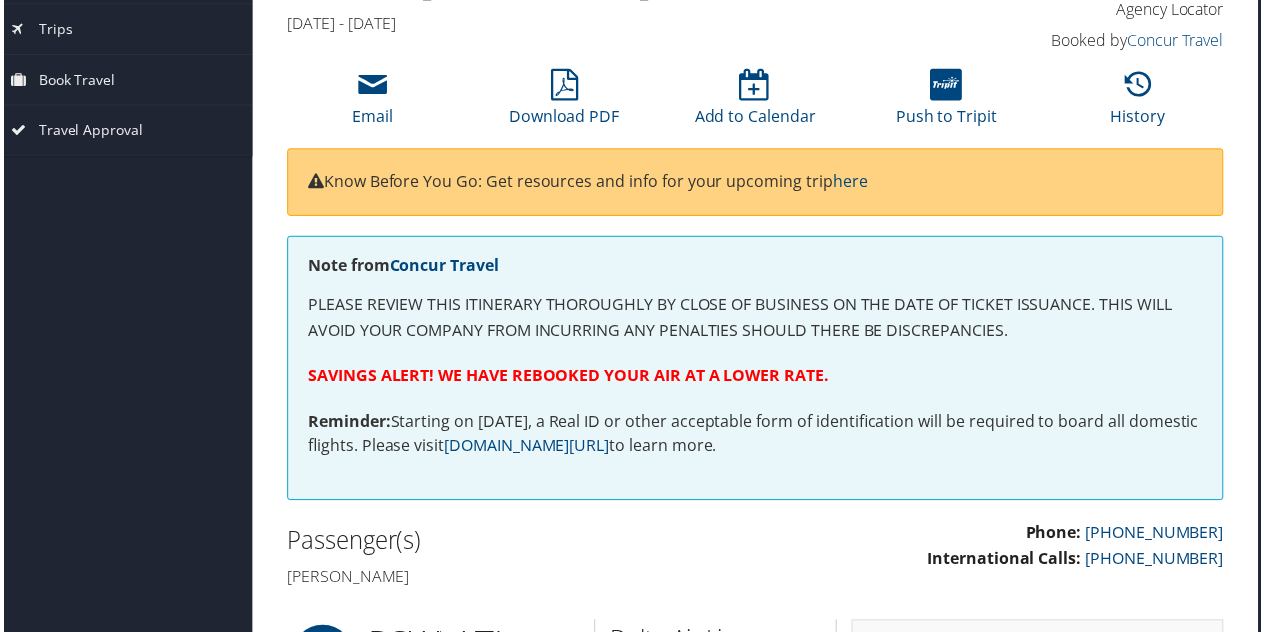 scroll, scrollTop: 0, scrollLeft: 10, axis: horizontal 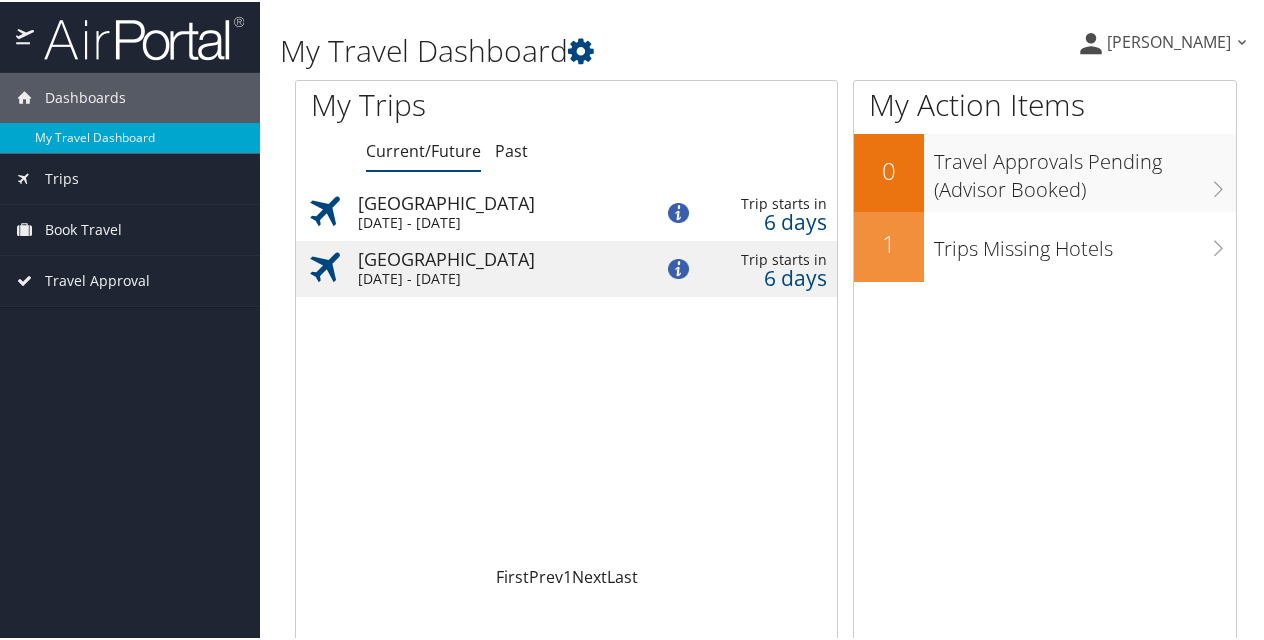 click on "Mon 7 Jul 2025 - Tue 22 Jul 2025" at bounding box center [464, 277] 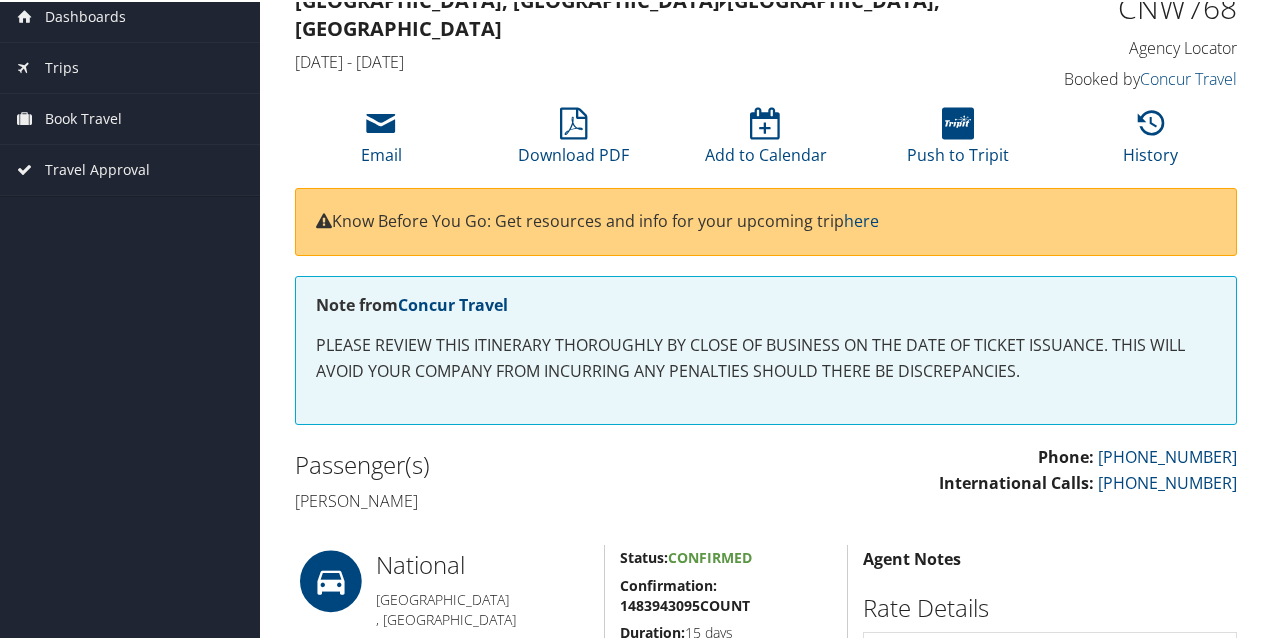 scroll, scrollTop: 0, scrollLeft: 0, axis: both 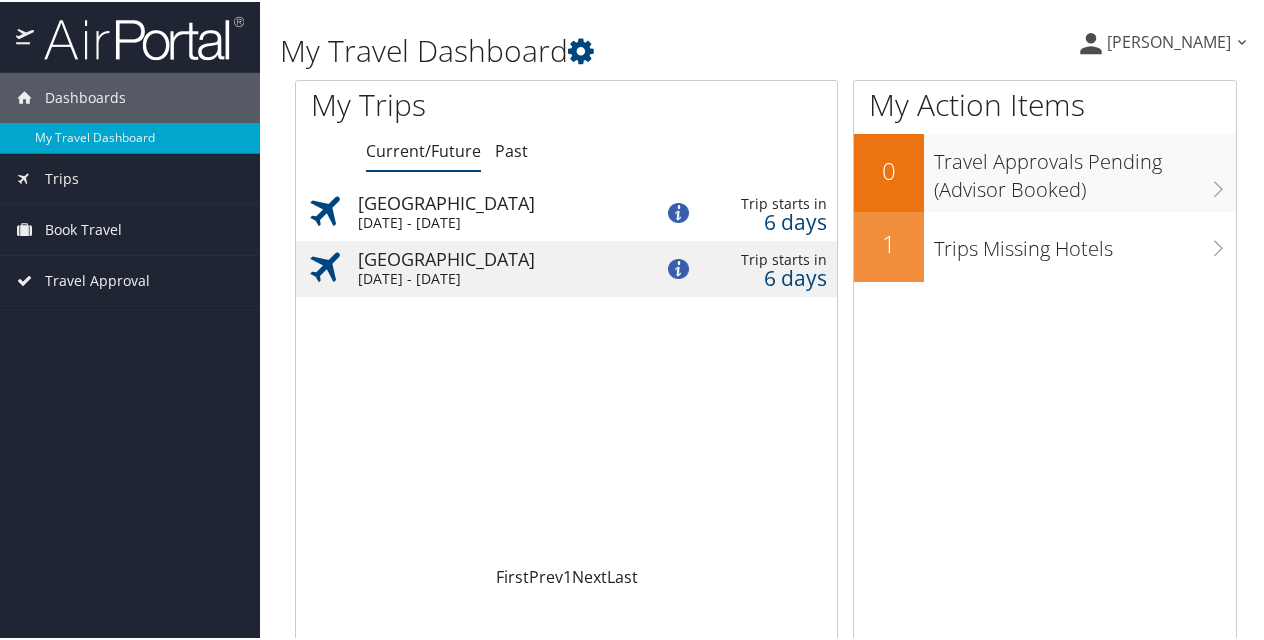 click on "[GEOGRAPHIC_DATA]" at bounding box center (516, 201) 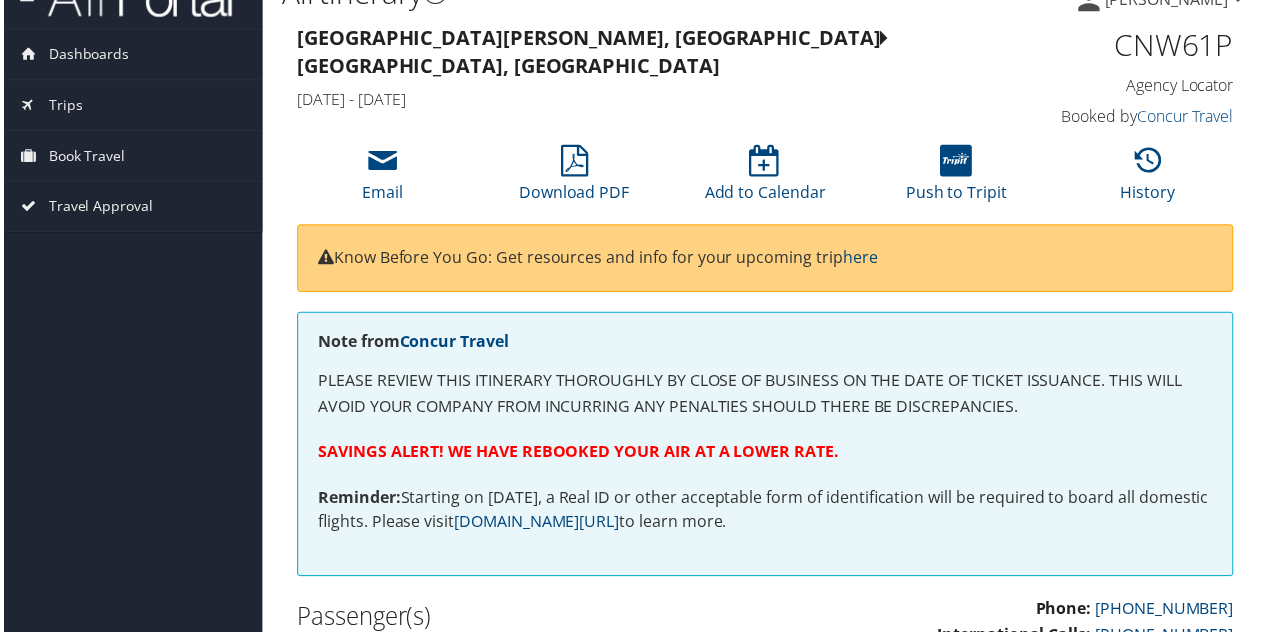 scroll, scrollTop: 0, scrollLeft: 0, axis: both 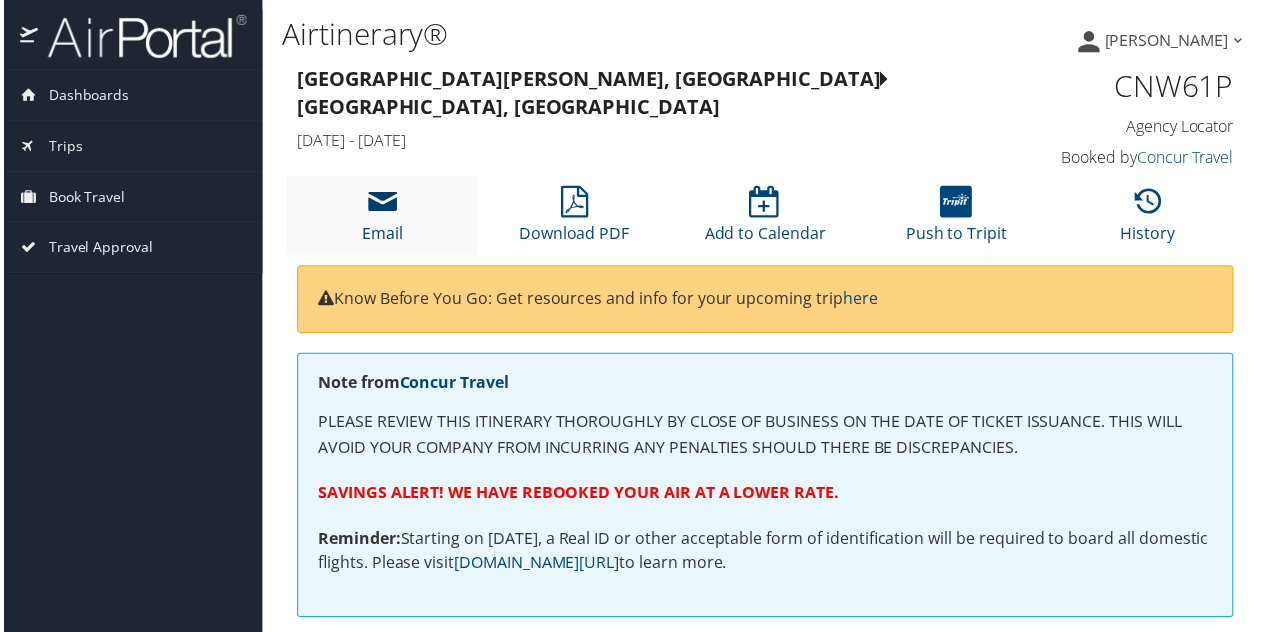 click at bounding box center (381, 203) 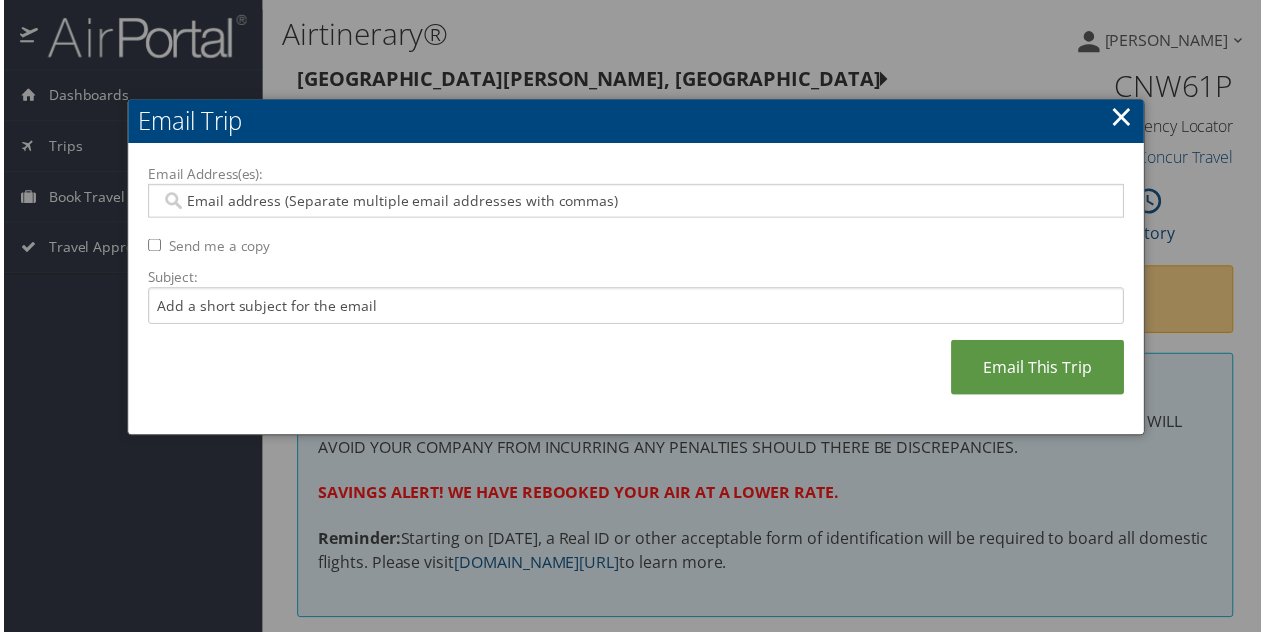 click on "Email Address(es):" at bounding box center [636, 202] 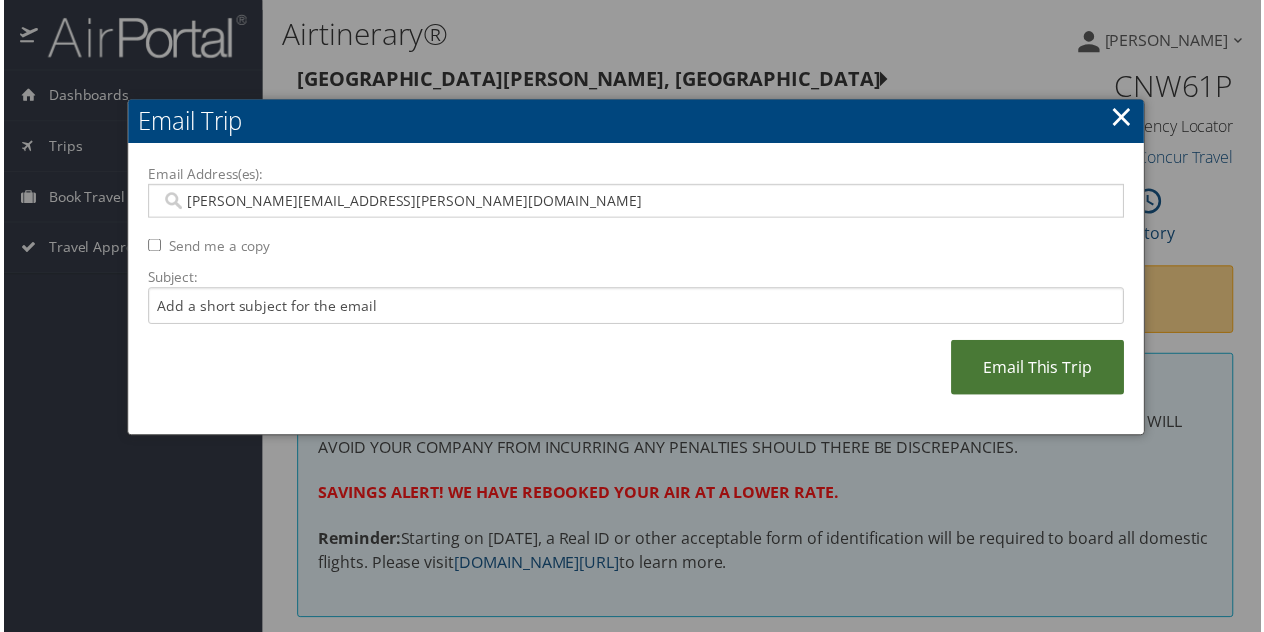 type on "kevin.gladish@aladdinfood.com" 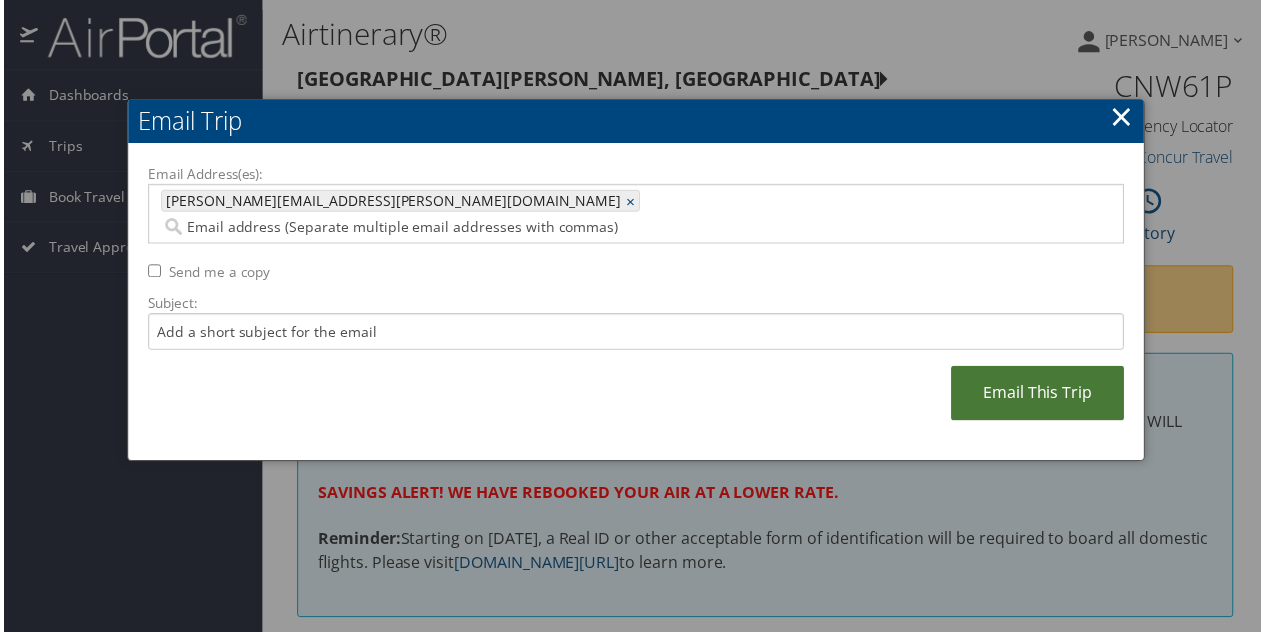 click on "Email This Trip" at bounding box center (1040, 395) 